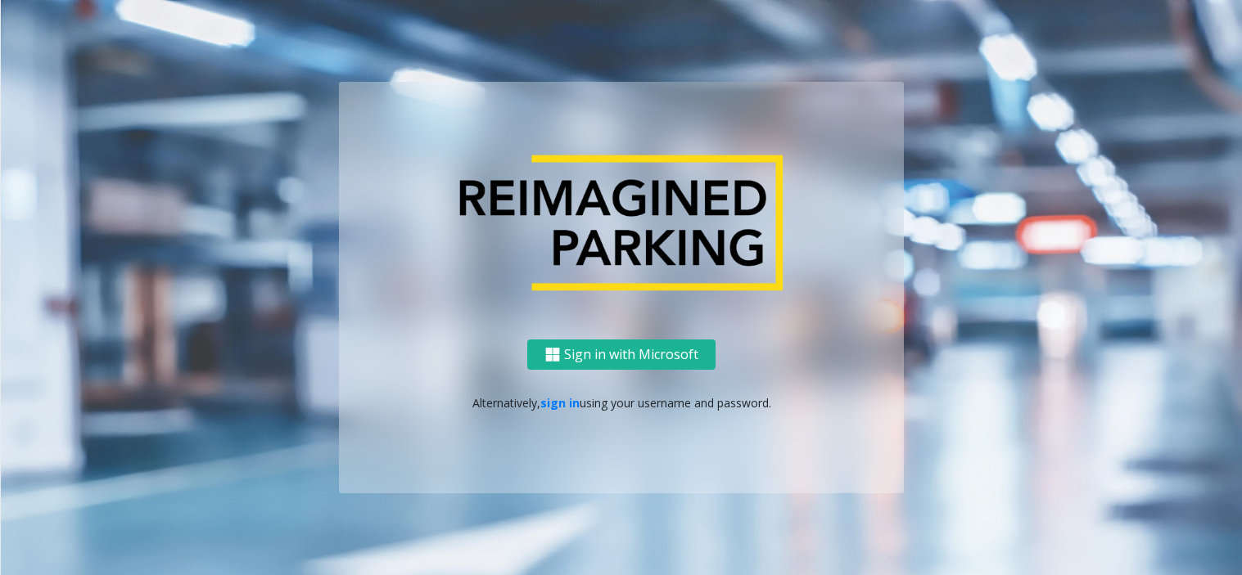 scroll, scrollTop: 0, scrollLeft: 0, axis: both 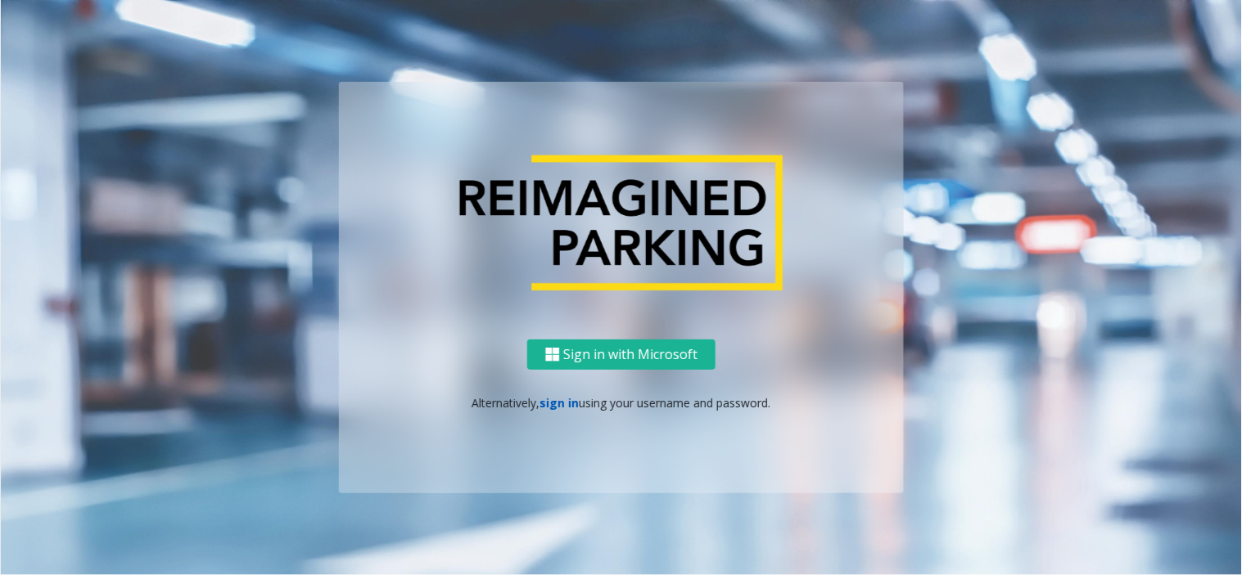 click on "sign in" 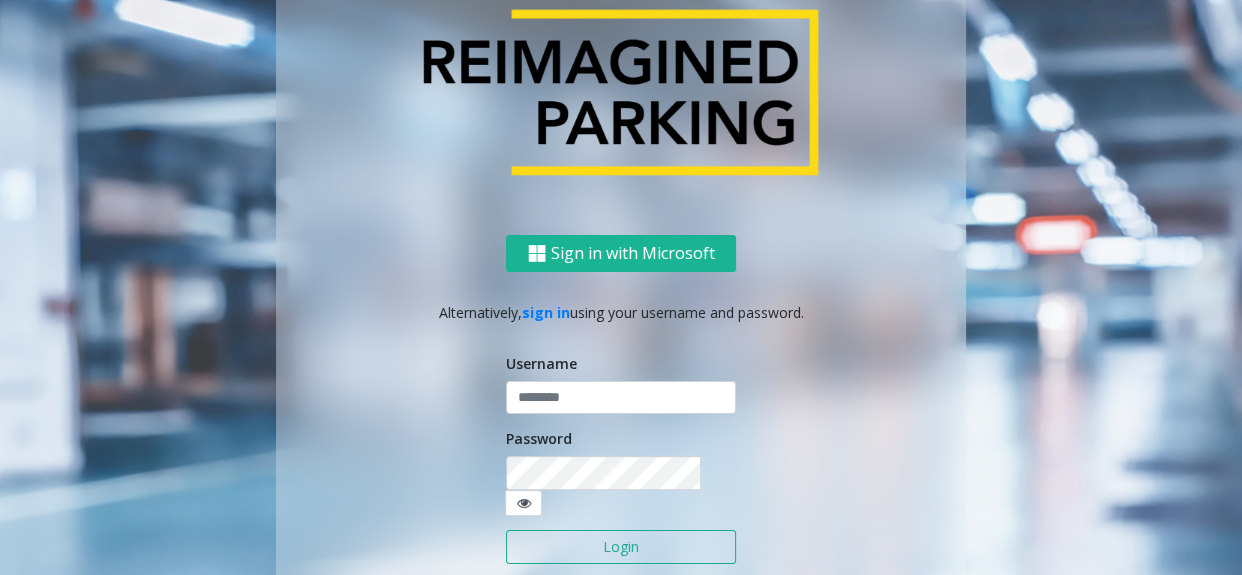 click on "Username" 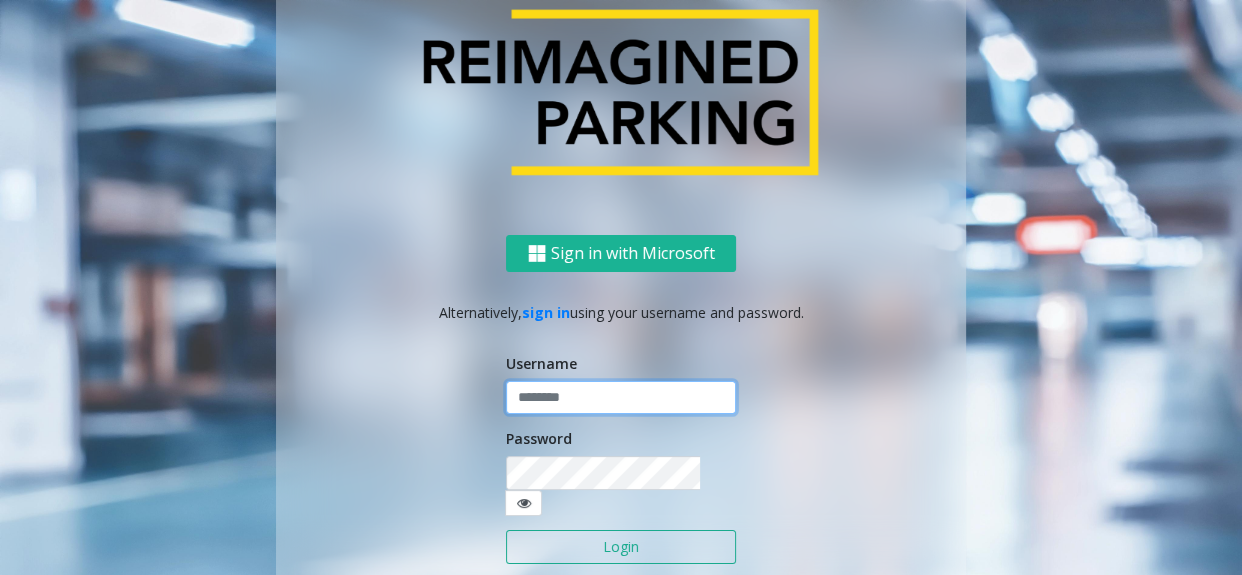 click 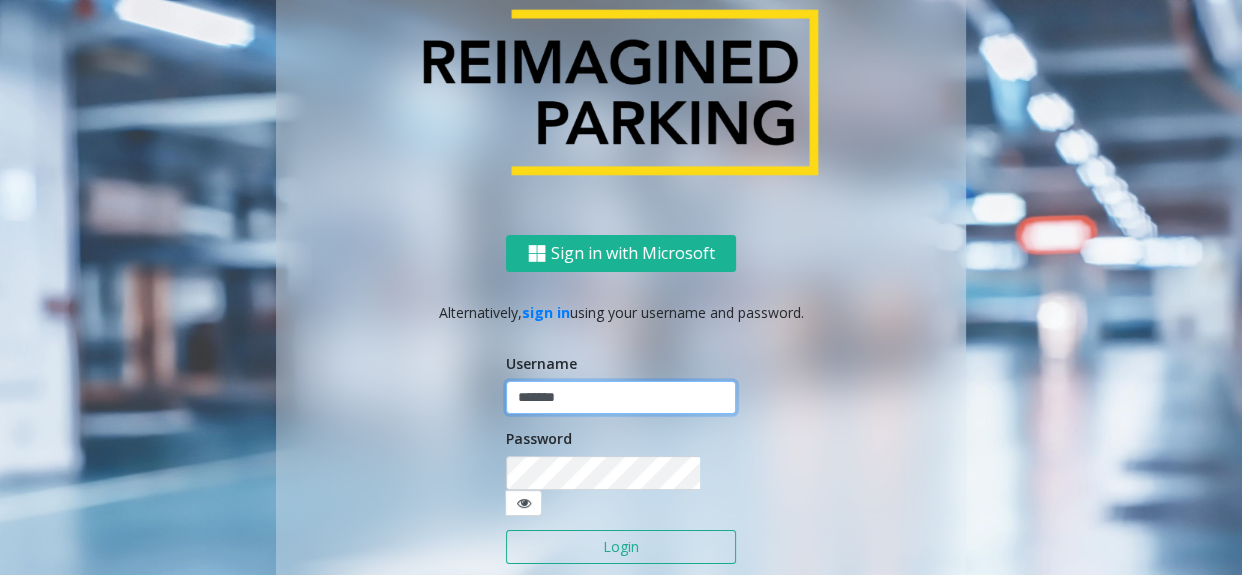 type on "*******" 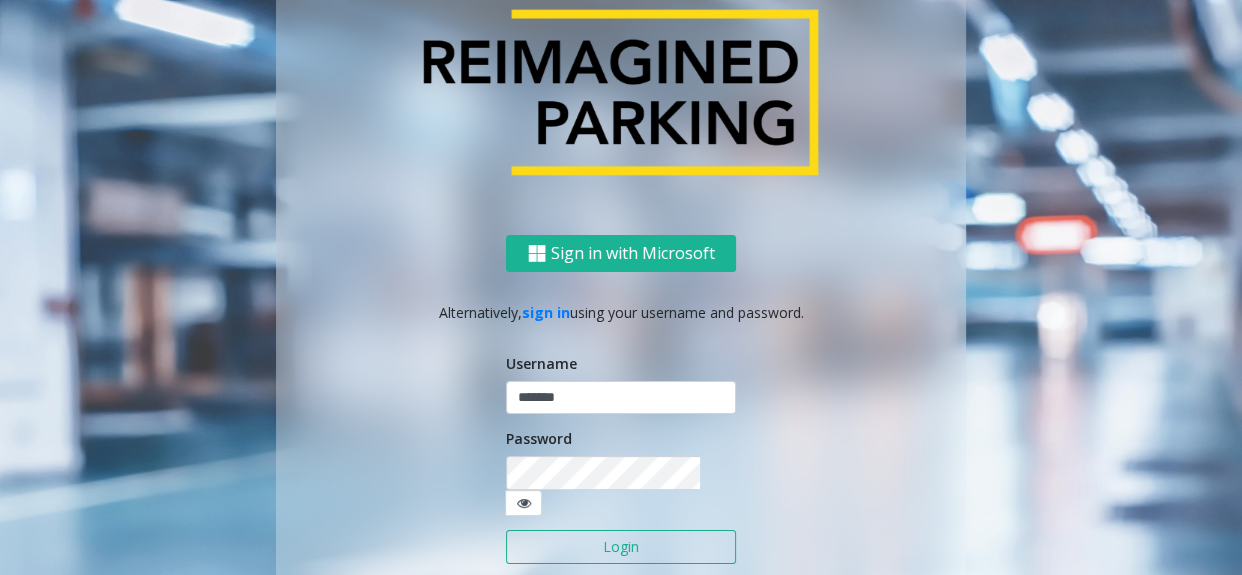 click on "Username [USERNAME] Password Login" 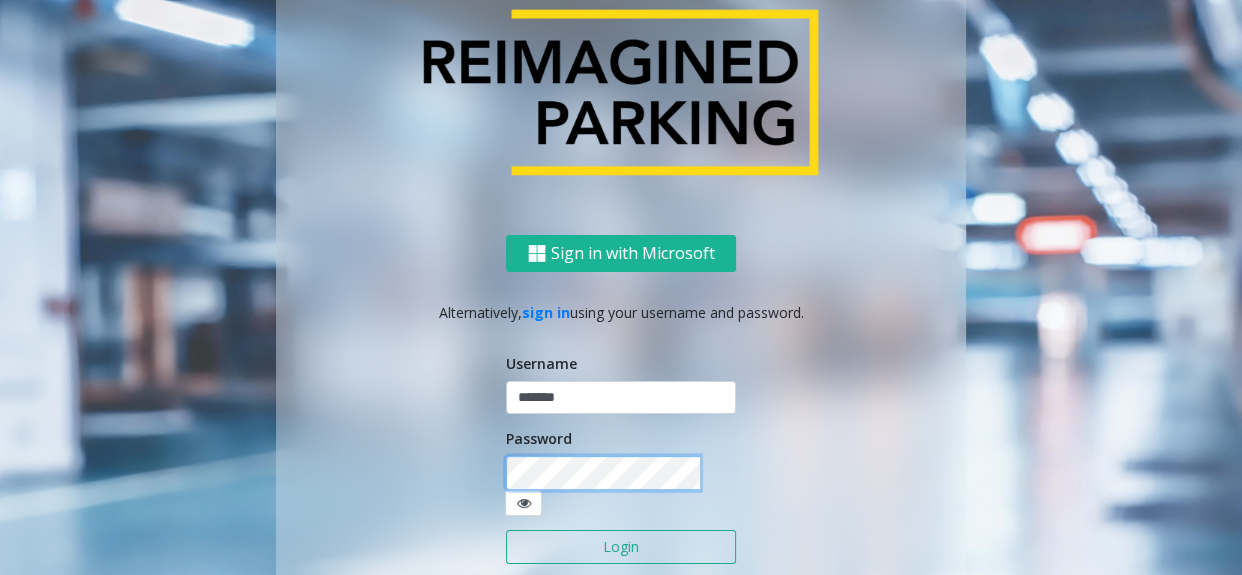 click on "Login" 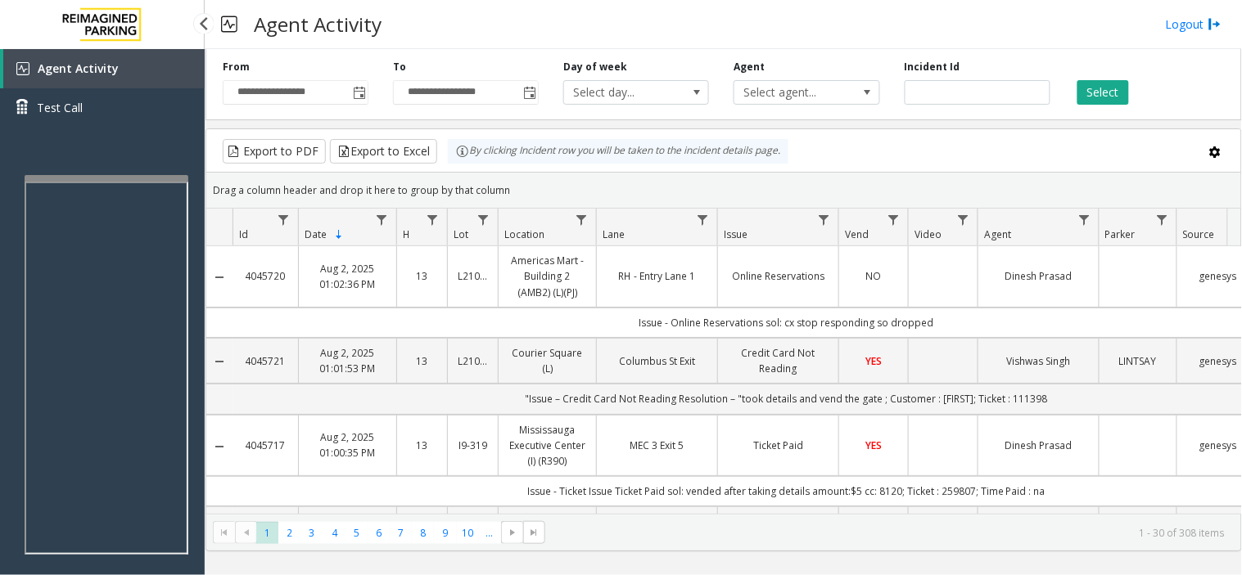 click on "Location Management" at bounding box center (120, 224) 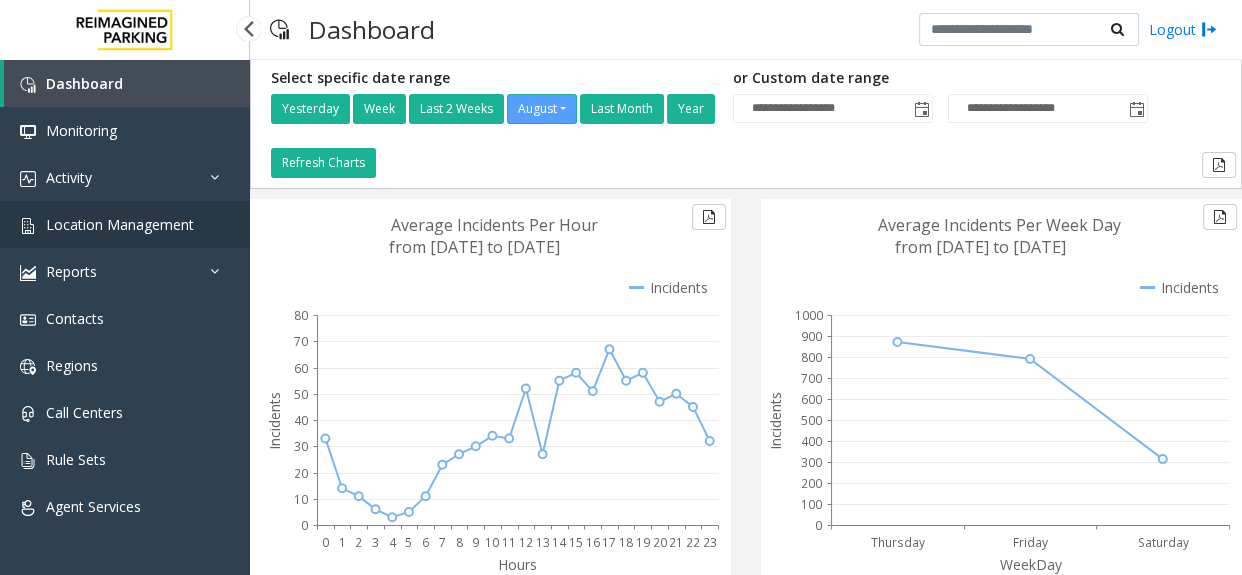 click on "Location Management" at bounding box center [120, 224] 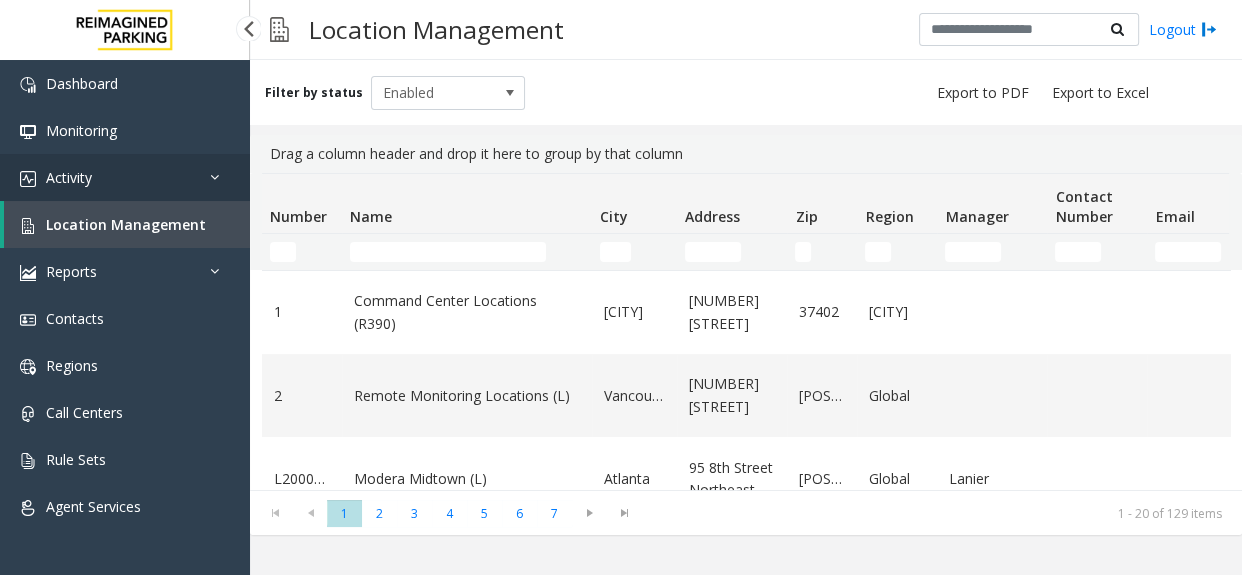 click on "Activity" at bounding box center [125, 177] 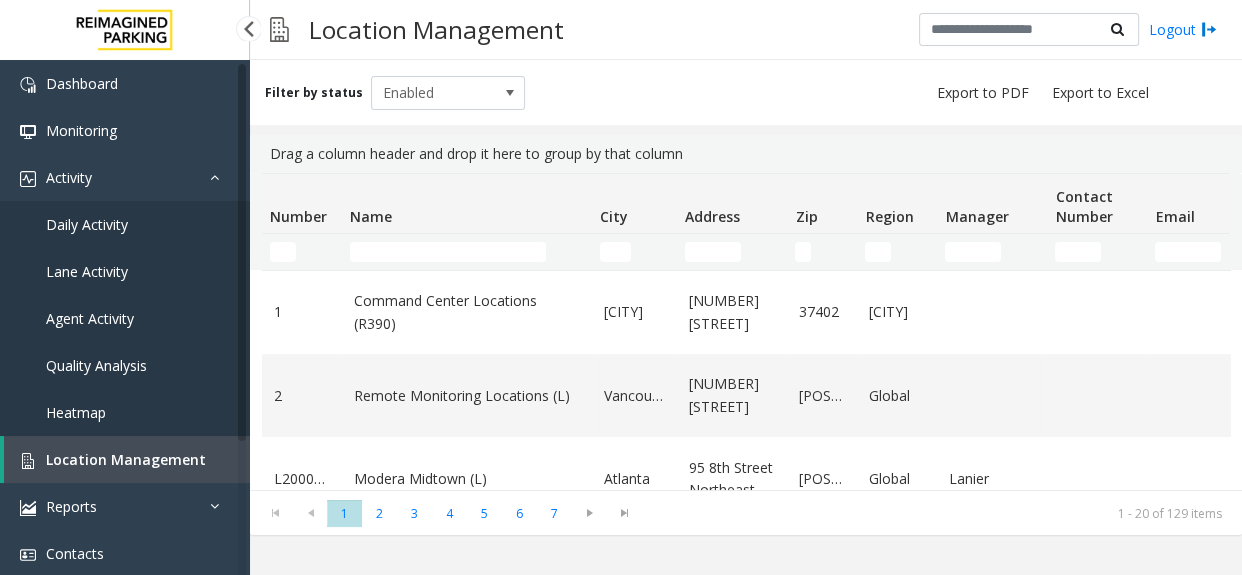click on "Daily Activity" at bounding box center [125, 224] 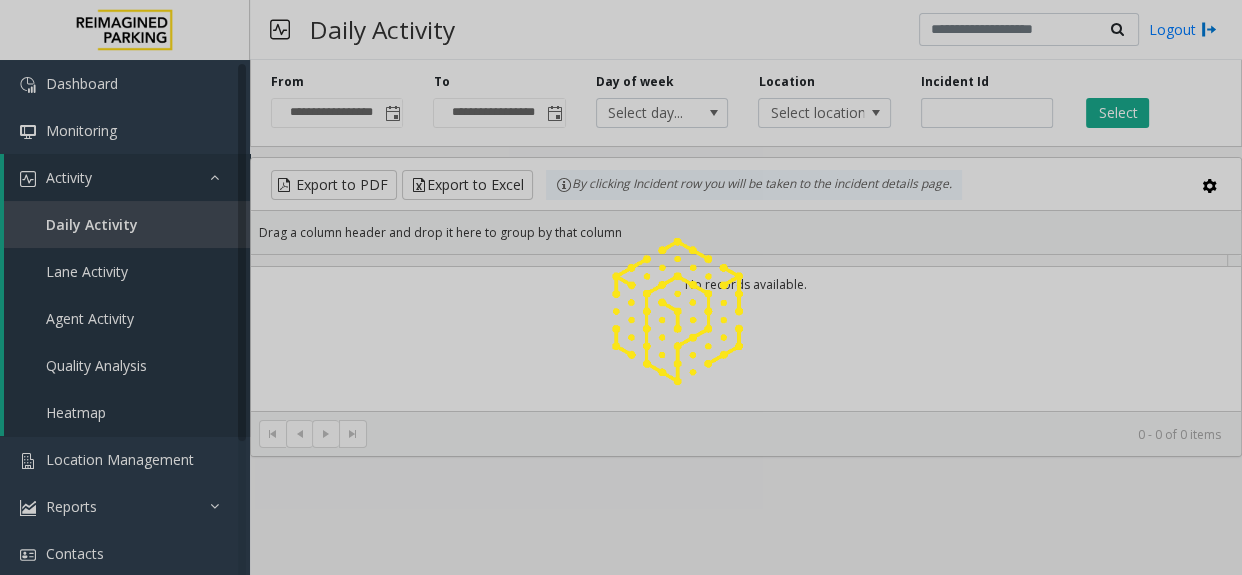 click 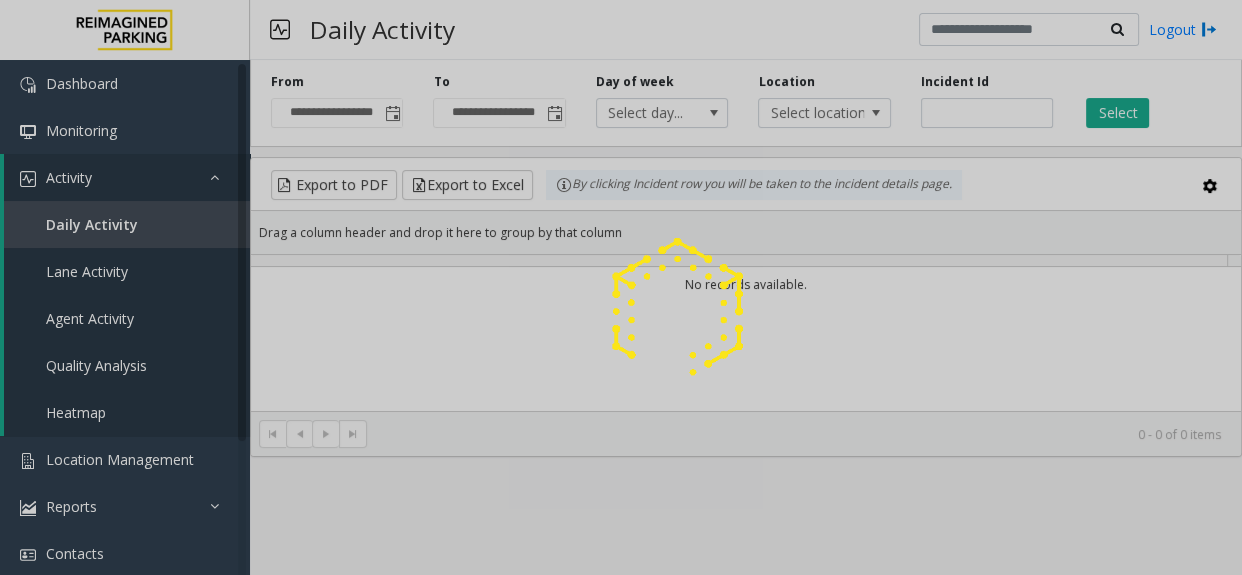 click 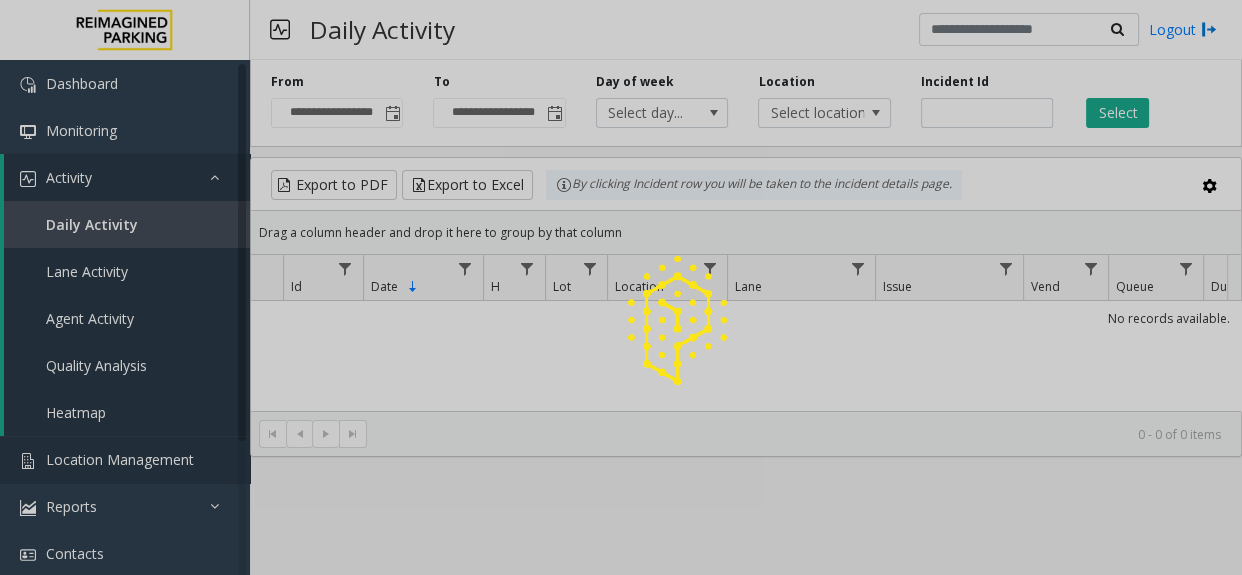 click on "Location Management" at bounding box center (120, 459) 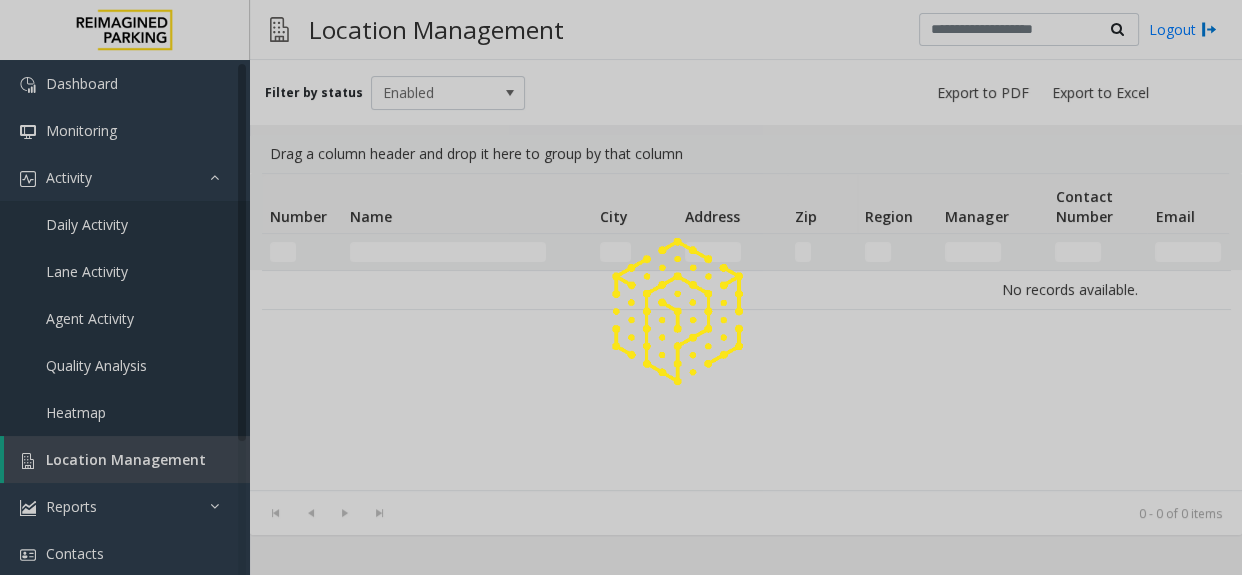 click 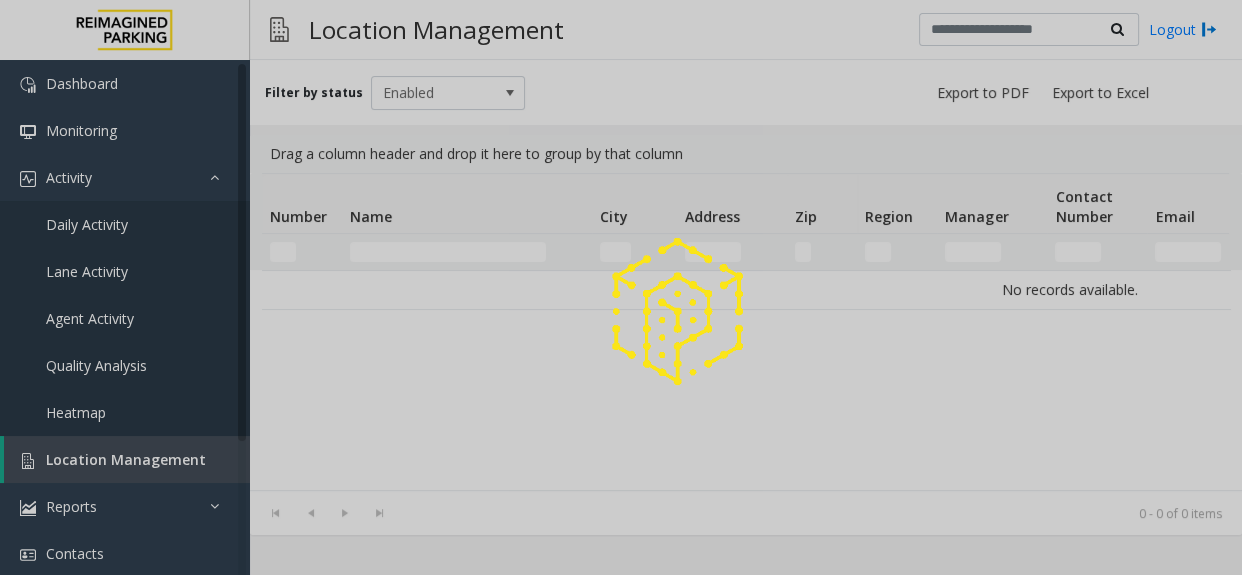 click 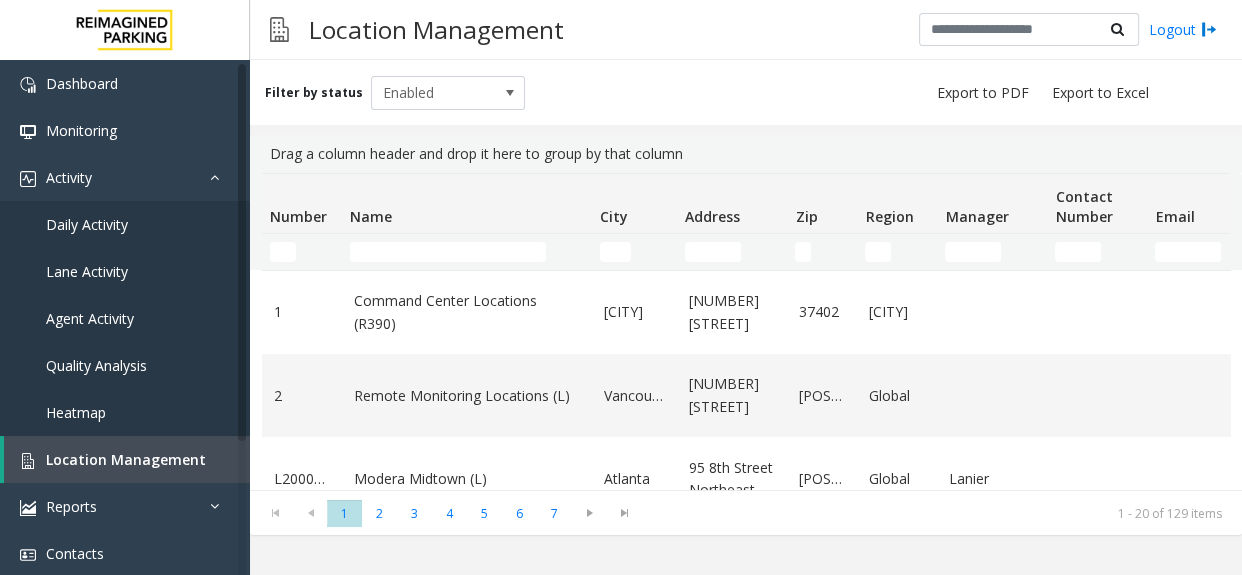click 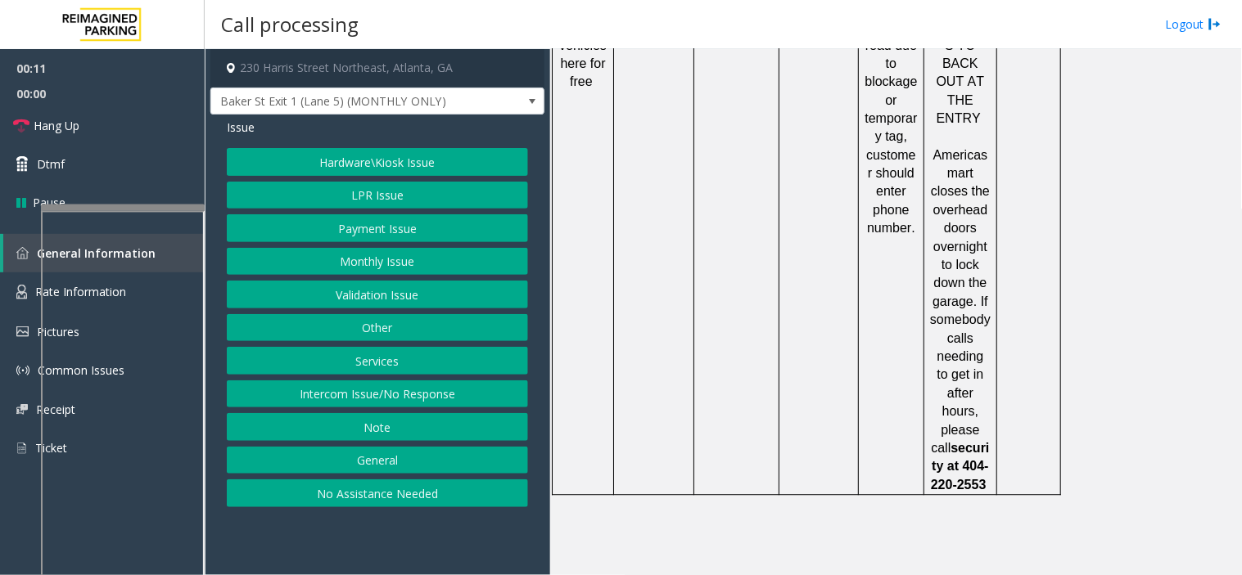 click 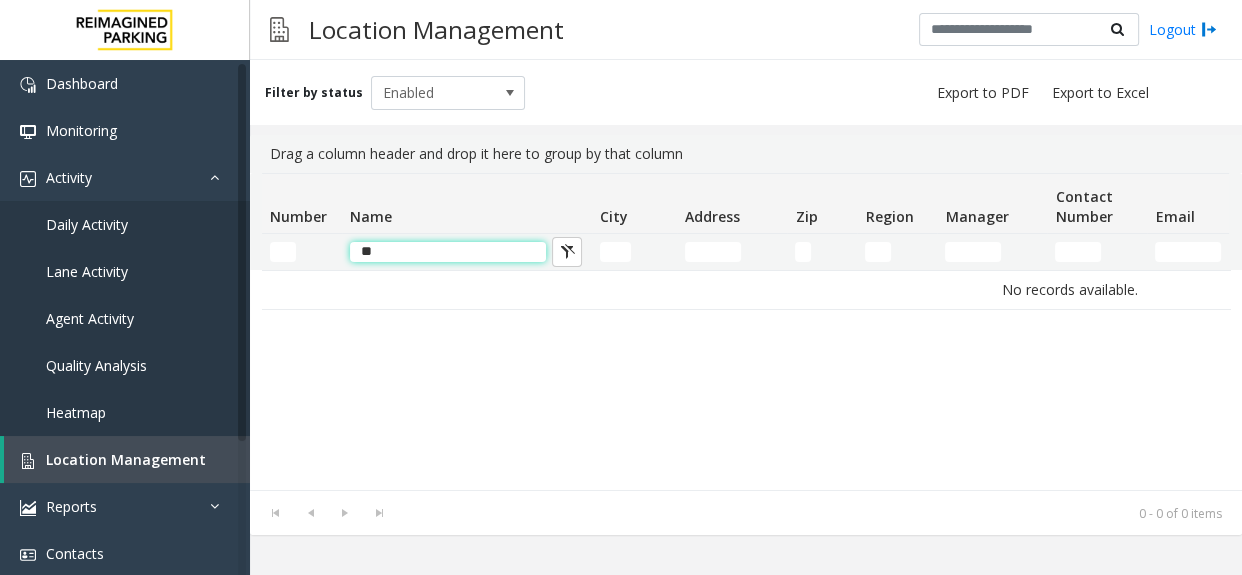 type on "*" 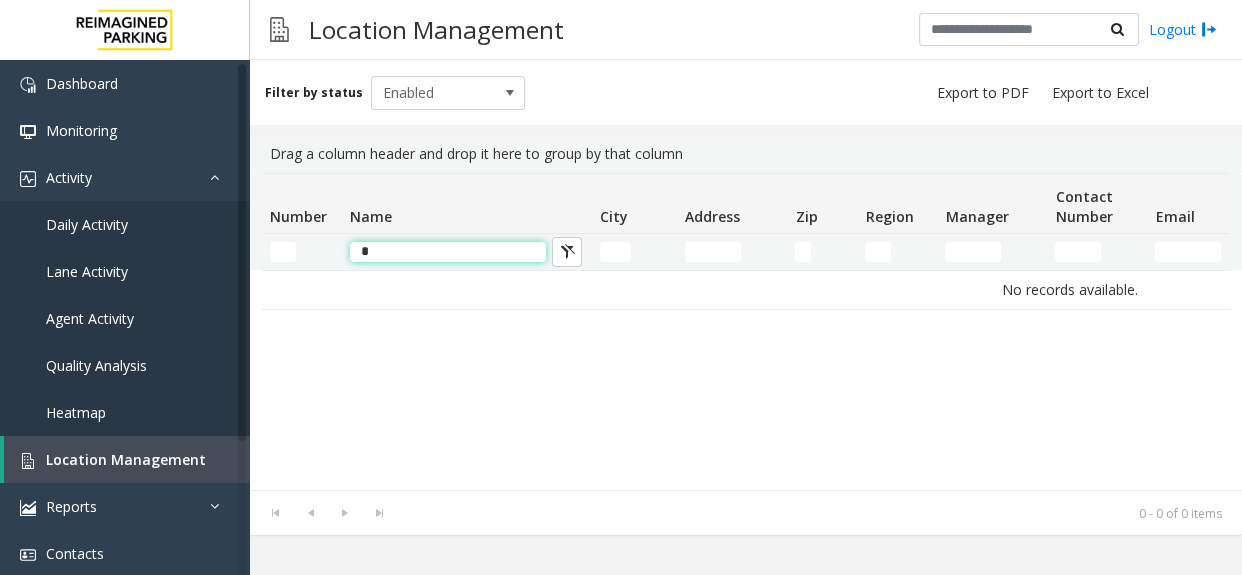 type 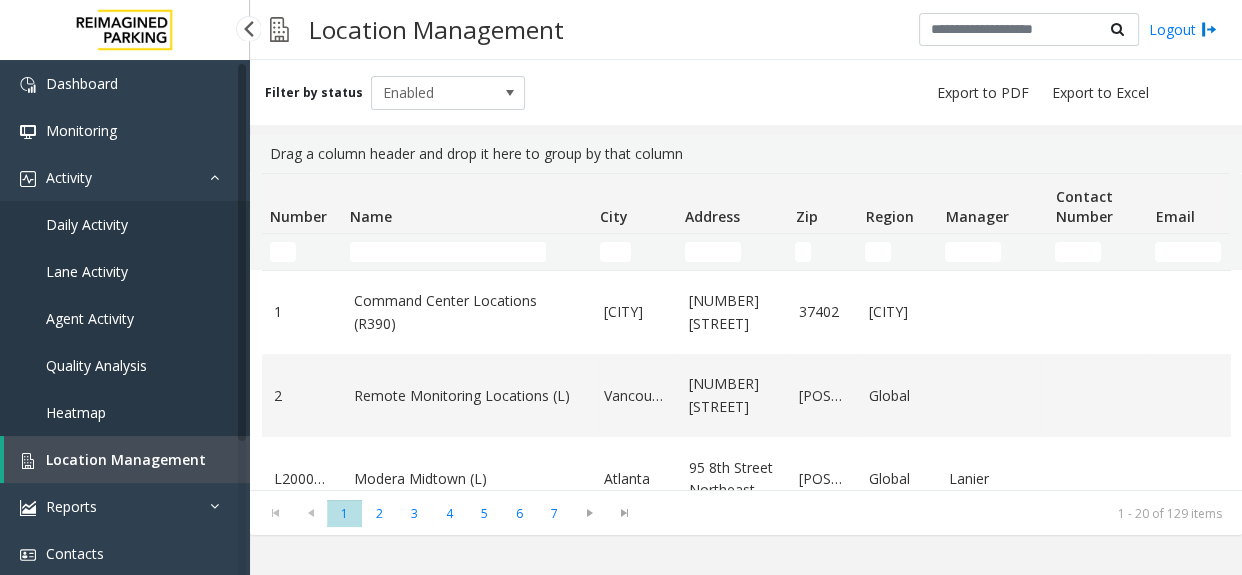 click on "Daily Activity" at bounding box center (125, 224) 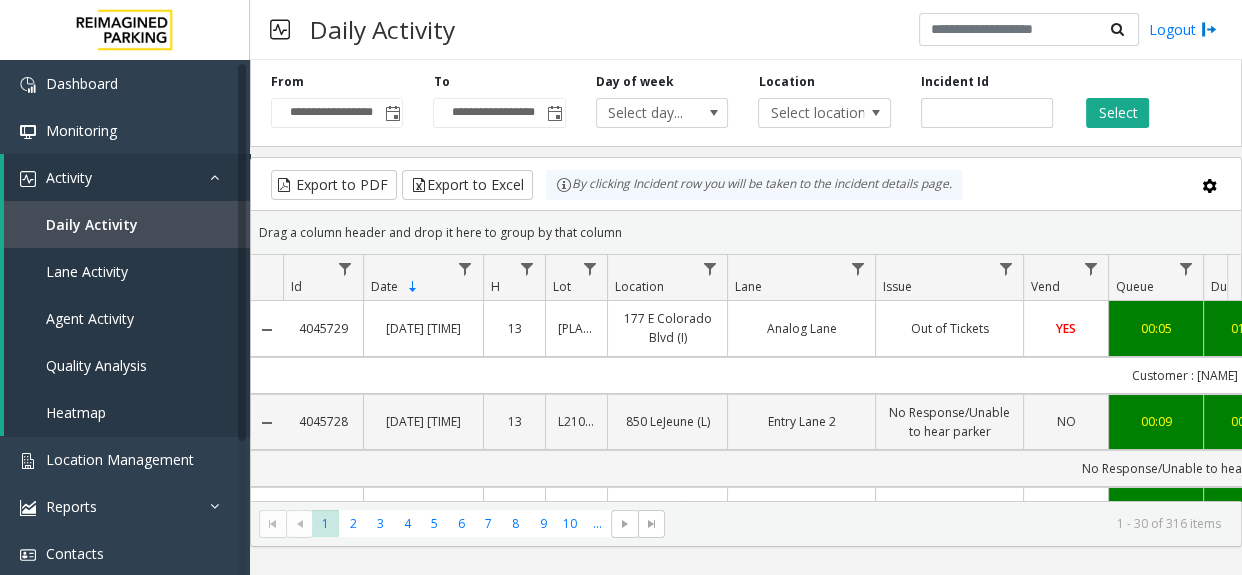 click 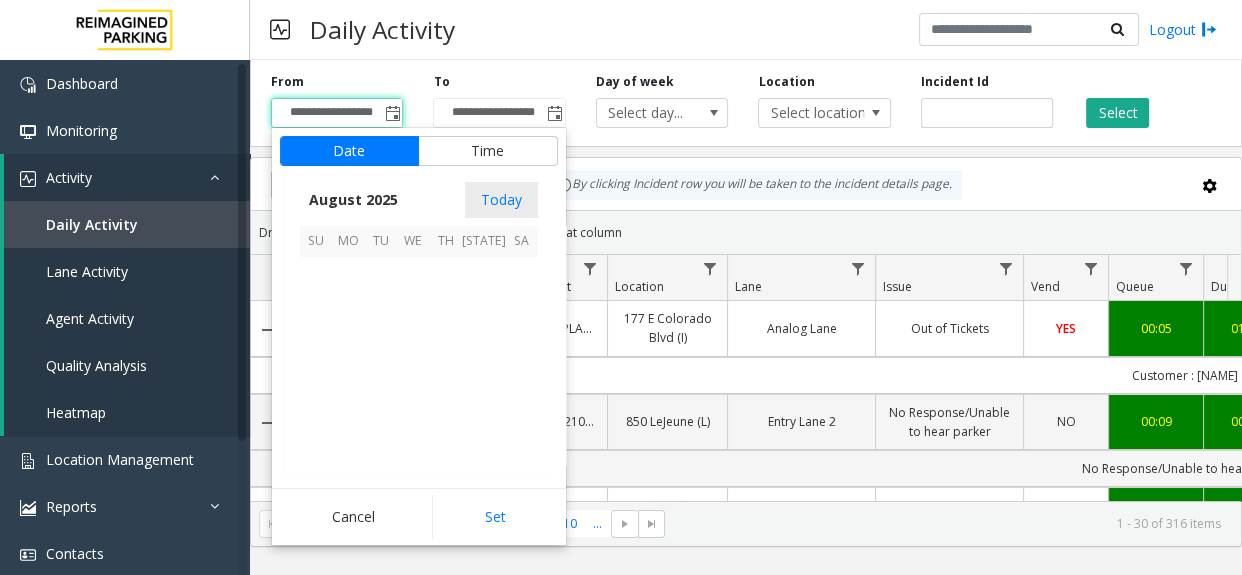 scroll, scrollTop: 358575, scrollLeft: 0, axis: vertical 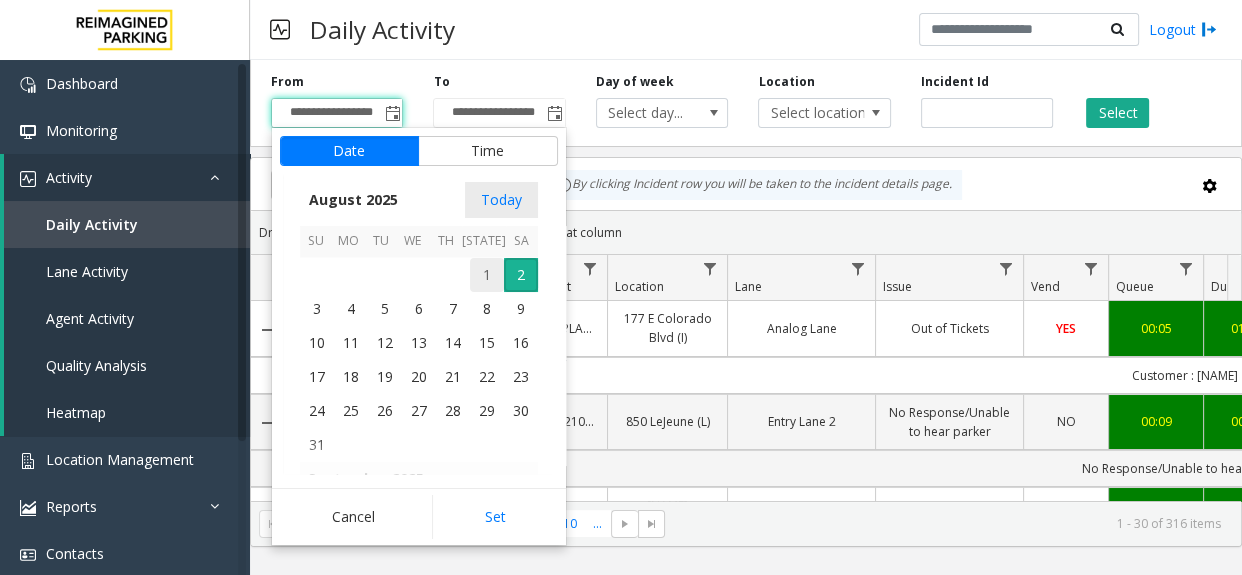 click on "1" at bounding box center (487, 275) 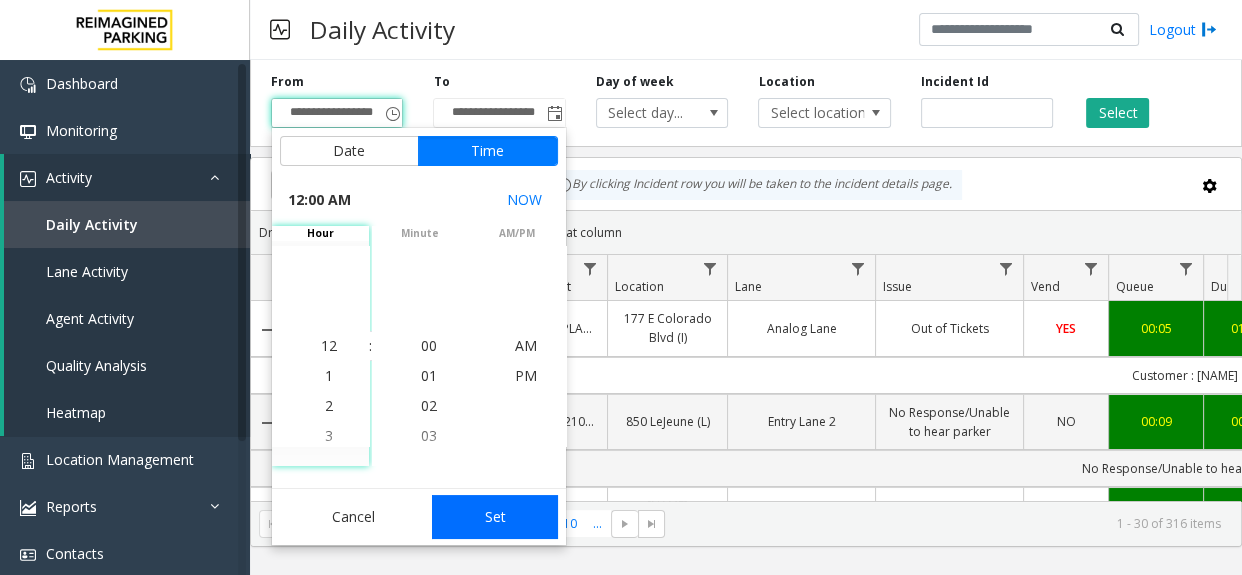 click on "Set" 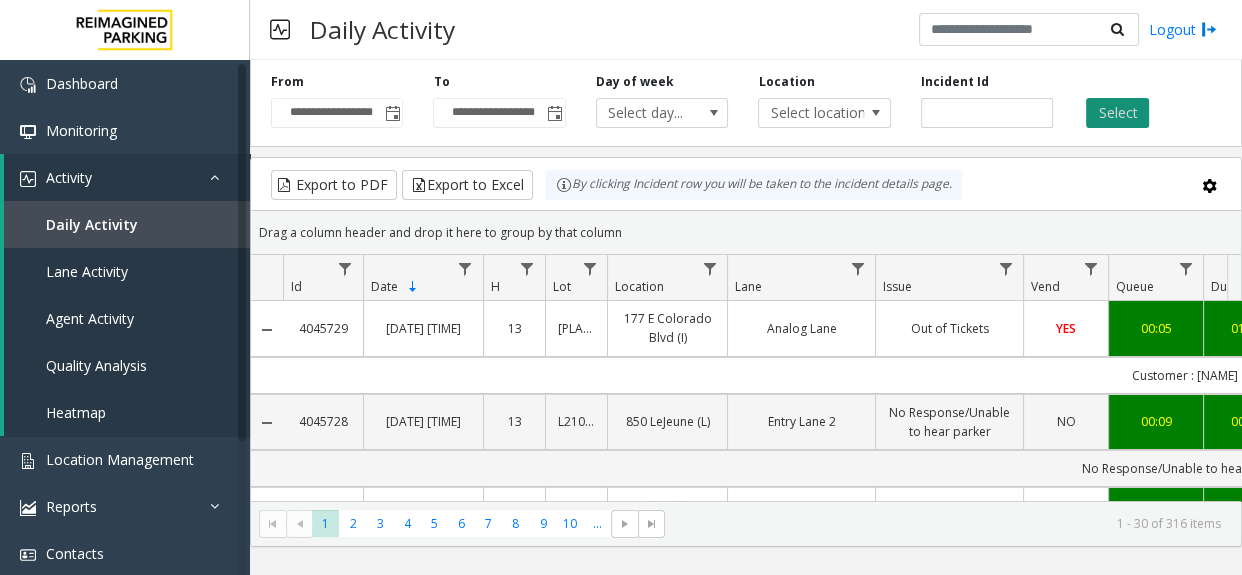 click on "Select" 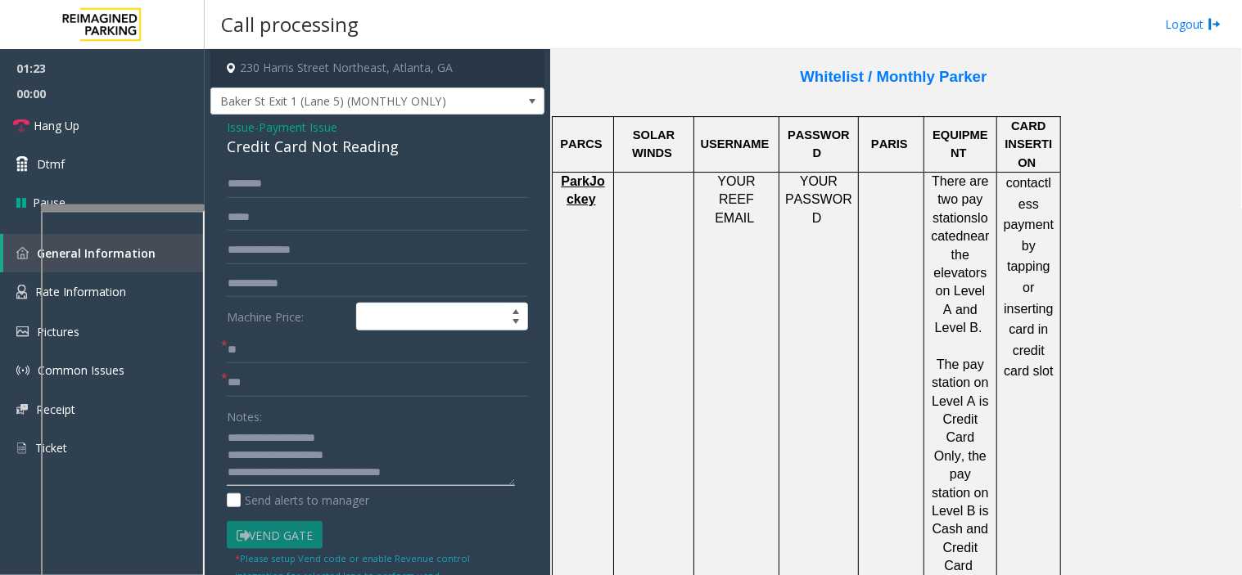 scroll, scrollTop: 454, scrollLeft: 0, axis: vertical 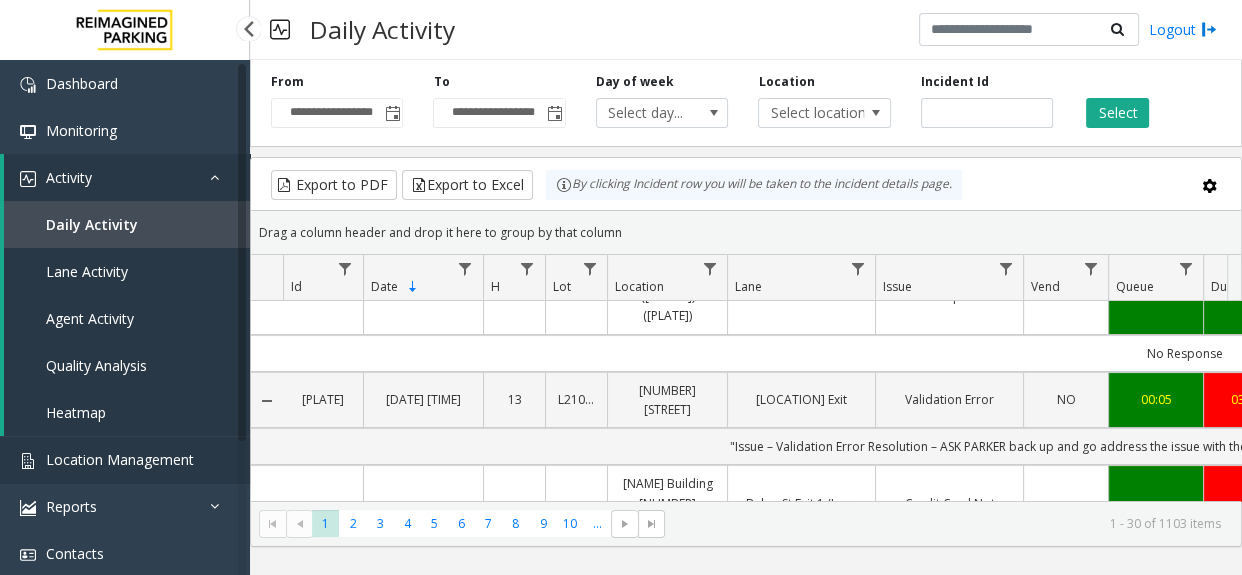 click on "Location Management" at bounding box center (125, 459) 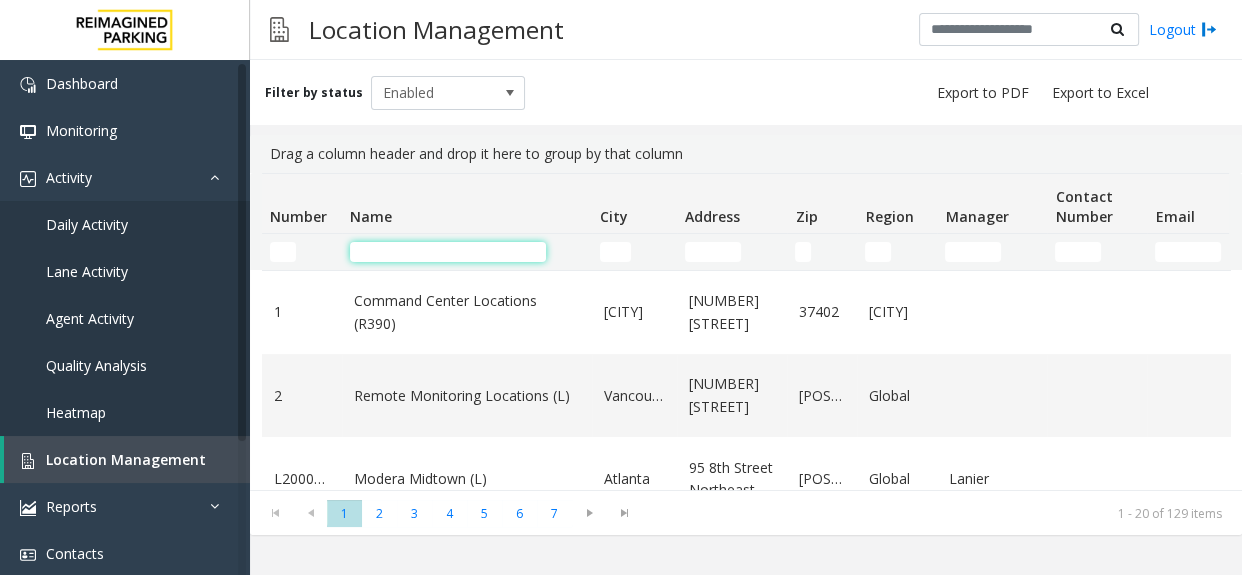 click 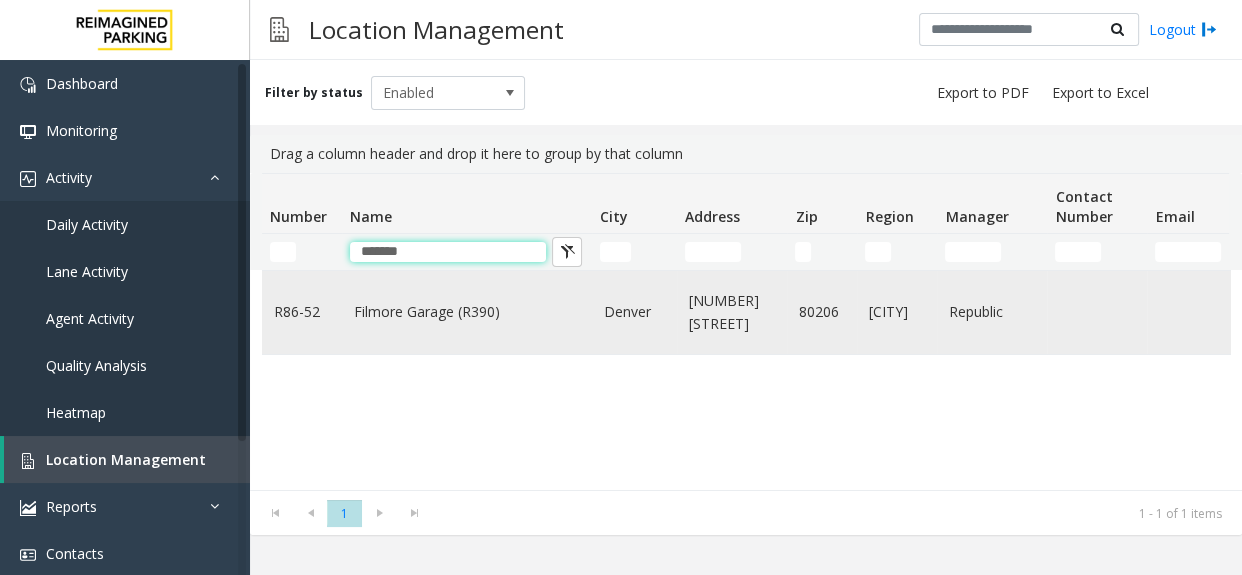 type on "*******" 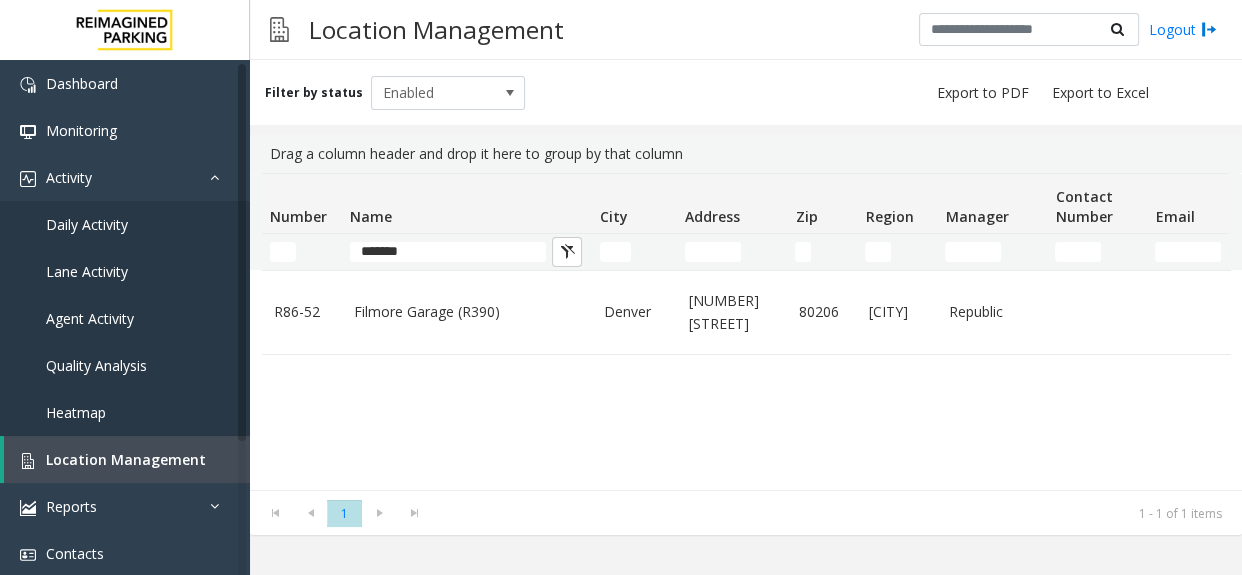 drag, startPoint x: 436, startPoint y: 324, endPoint x: 446, endPoint y: 354, distance: 31.622776 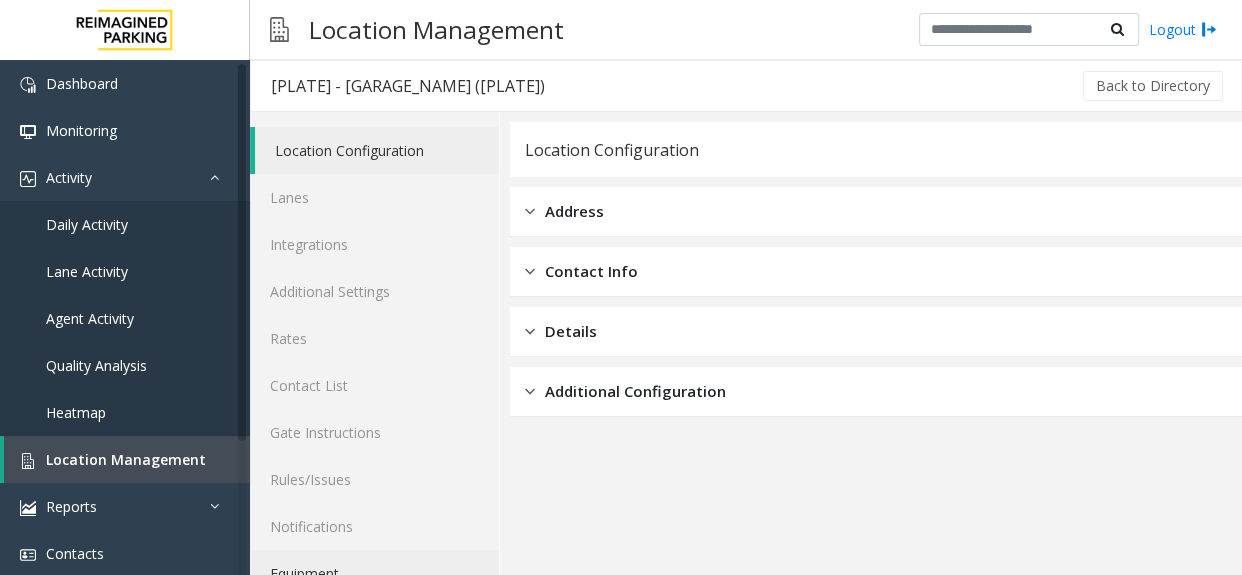 click on "Equipment" 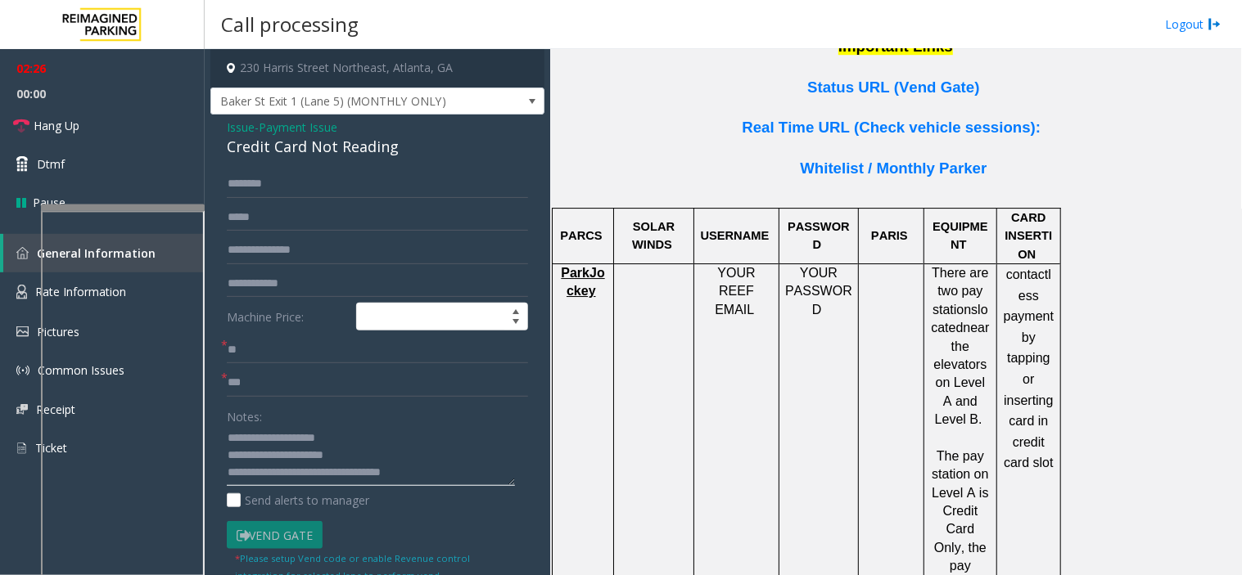 click on "Equipment" 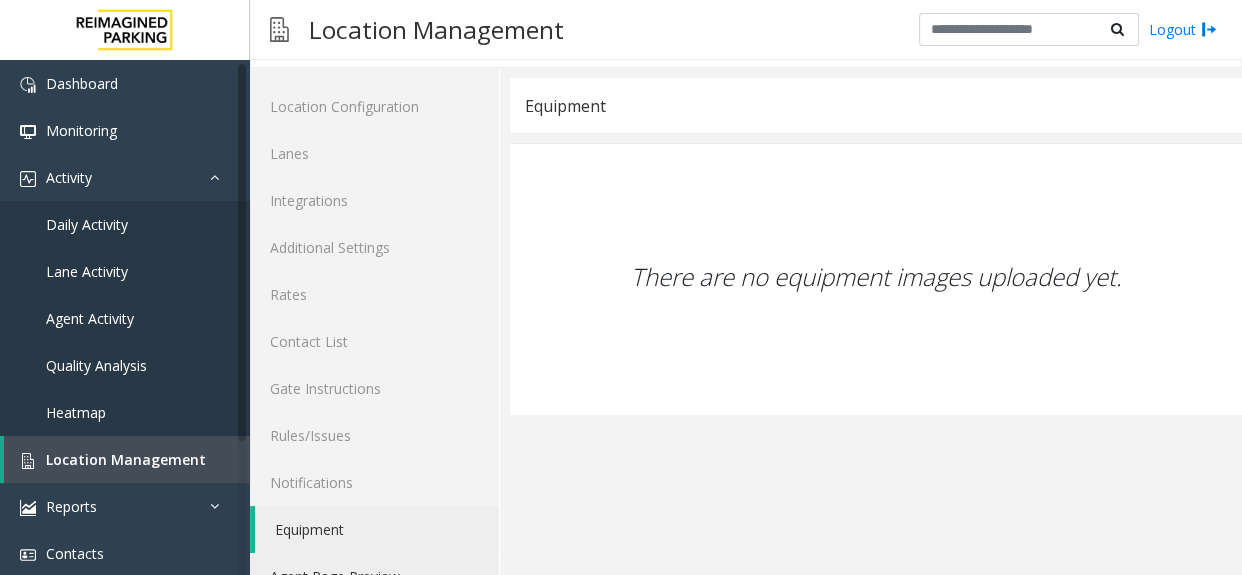 scroll, scrollTop: 83, scrollLeft: 0, axis: vertical 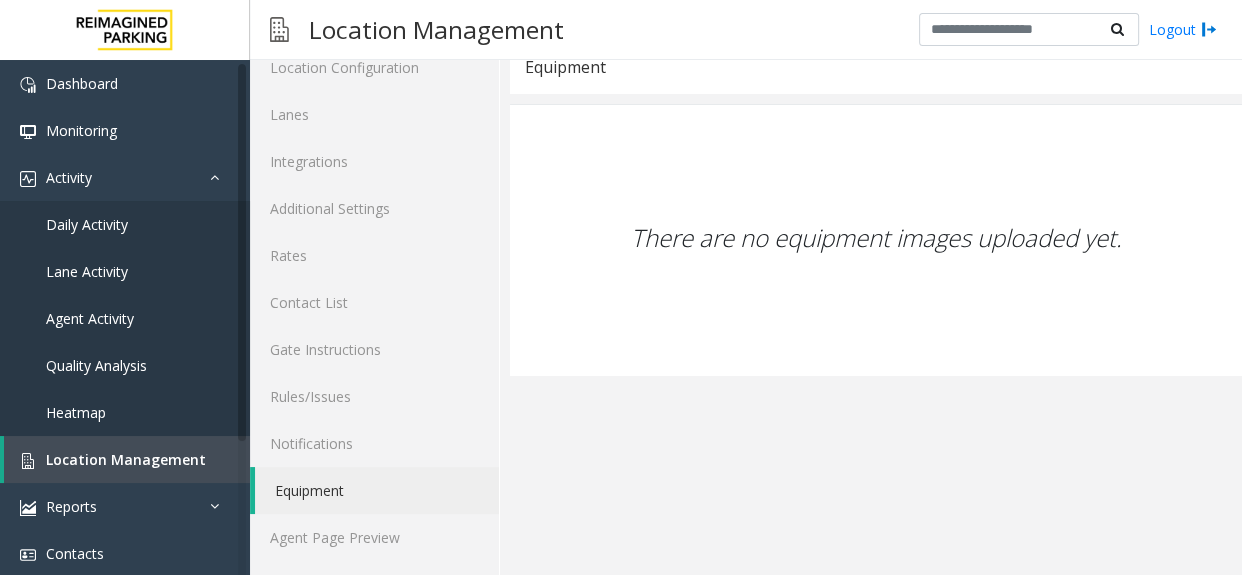 click on "Location Configuration Lanes Integrations Additional Settings Rates Contact List Gate Instructions Rules/Issues Notifications Equipment Agent Page Preview" 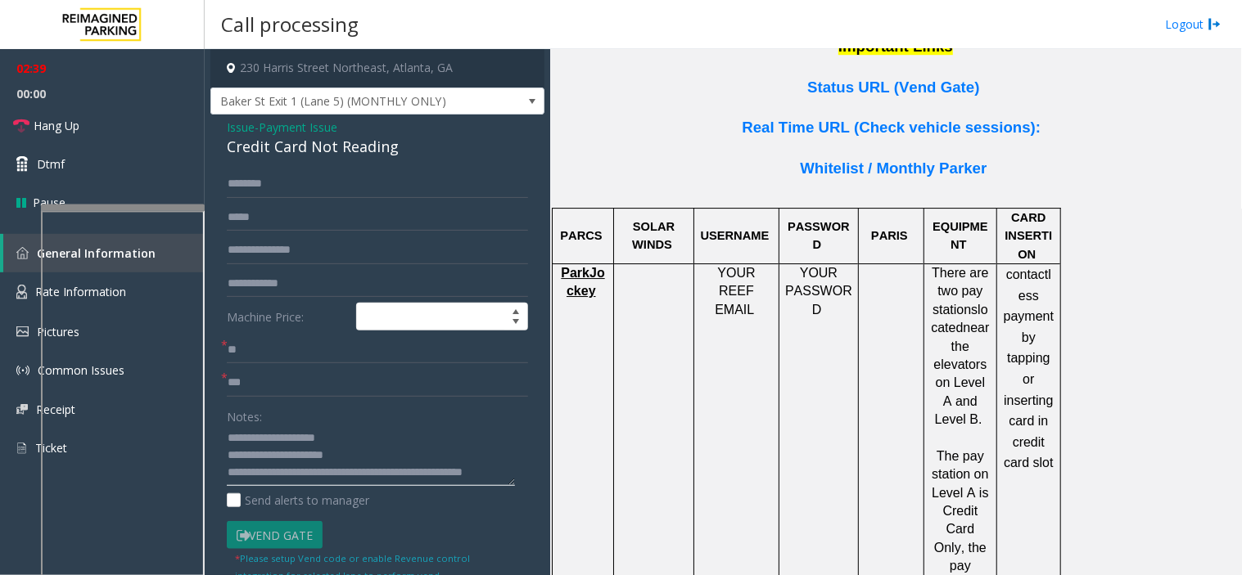 click on "Agent Page Preview" 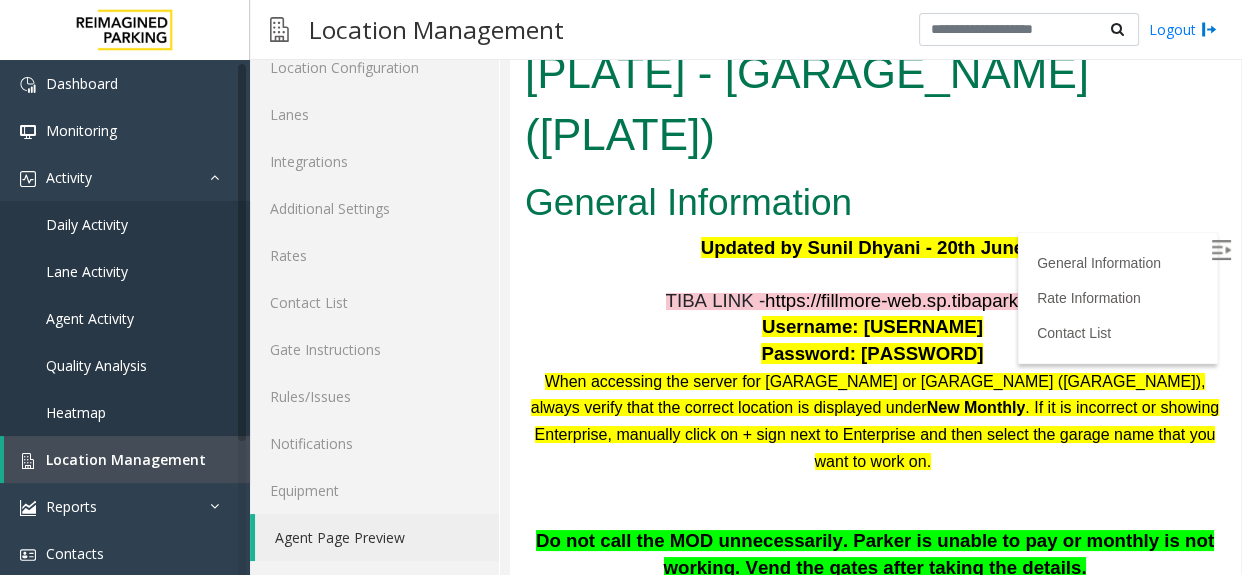 scroll, scrollTop: 0, scrollLeft: 0, axis: both 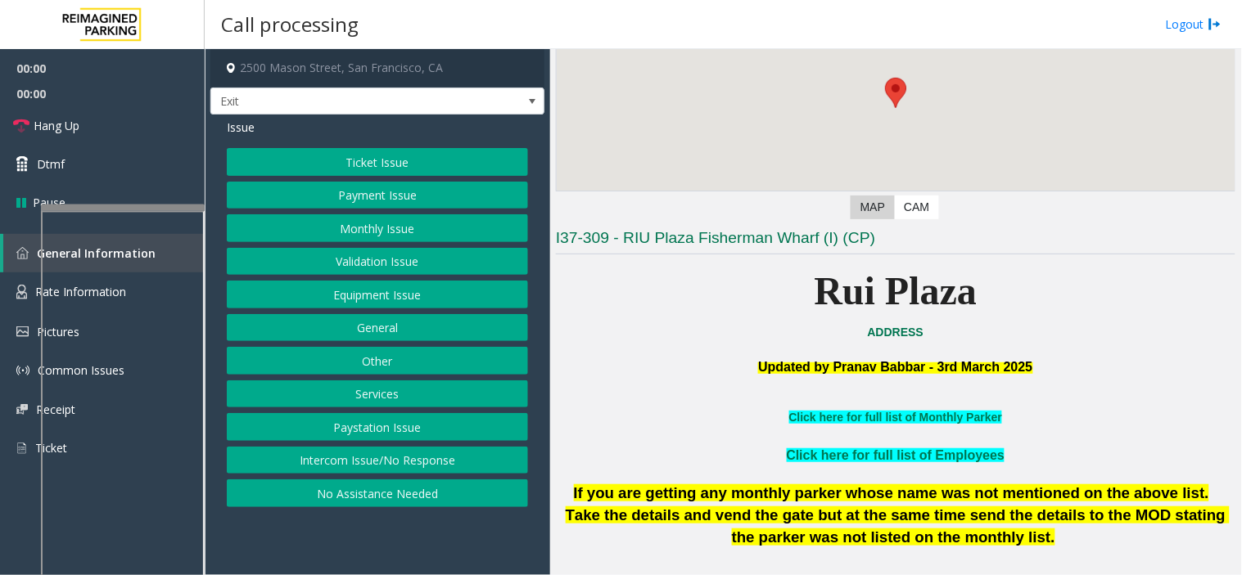 drag, startPoint x: 873, startPoint y: 268, endPoint x: 931, endPoint y: 275, distance: 58.420887 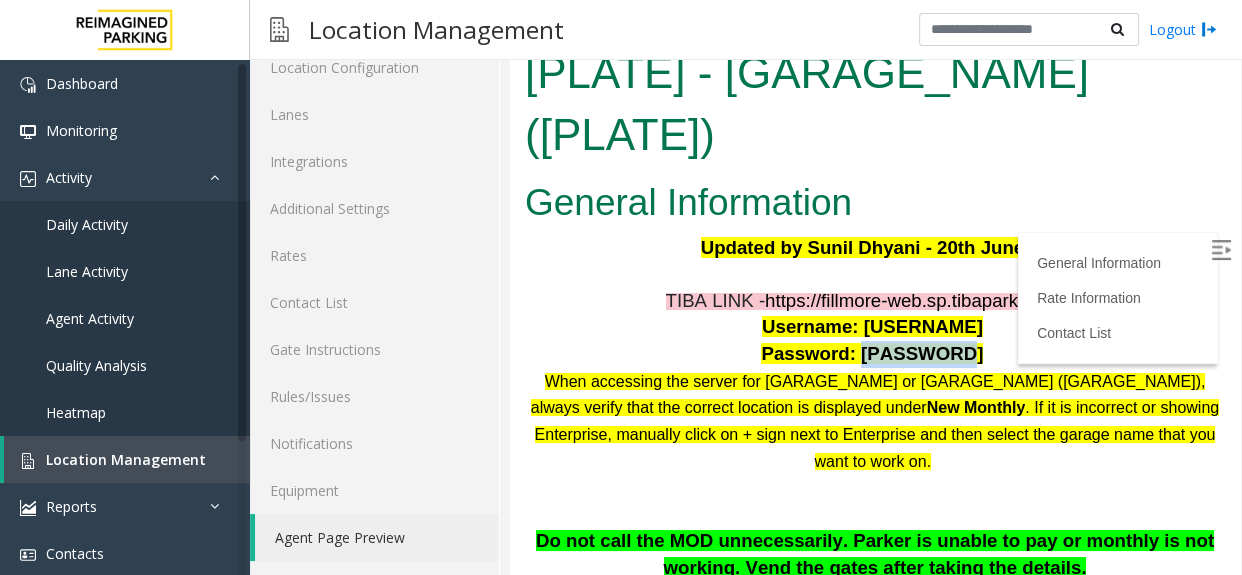 drag, startPoint x: 857, startPoint y: 287, endPoint x: 943, endPoint y: 300, distance: 86.977005 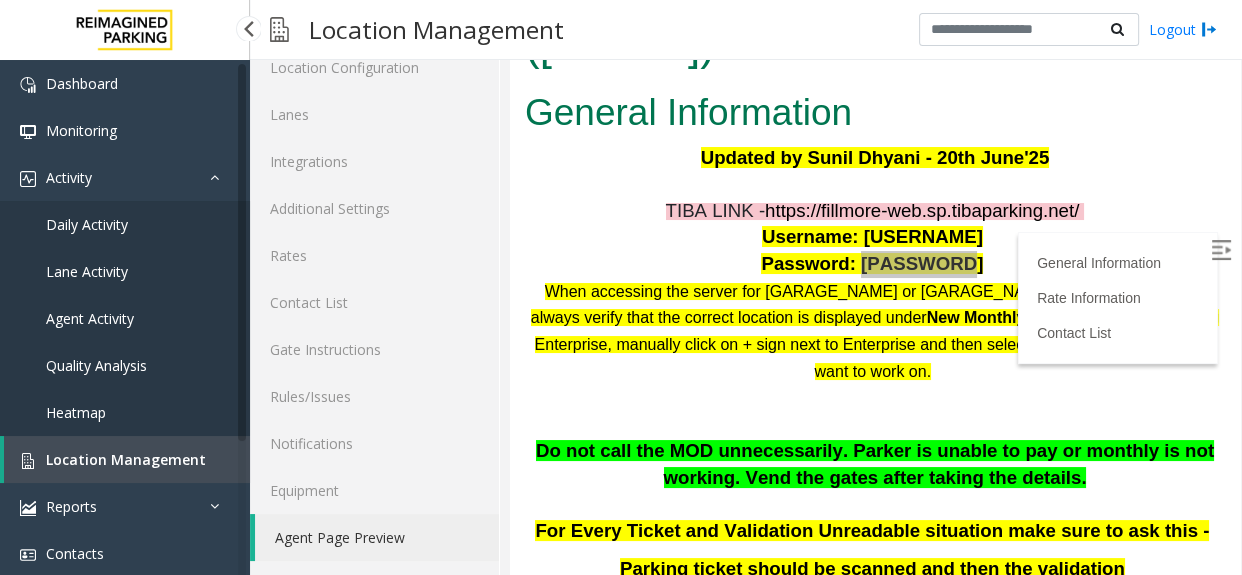 click on "Location Management" at bounding box center [127, 459] 